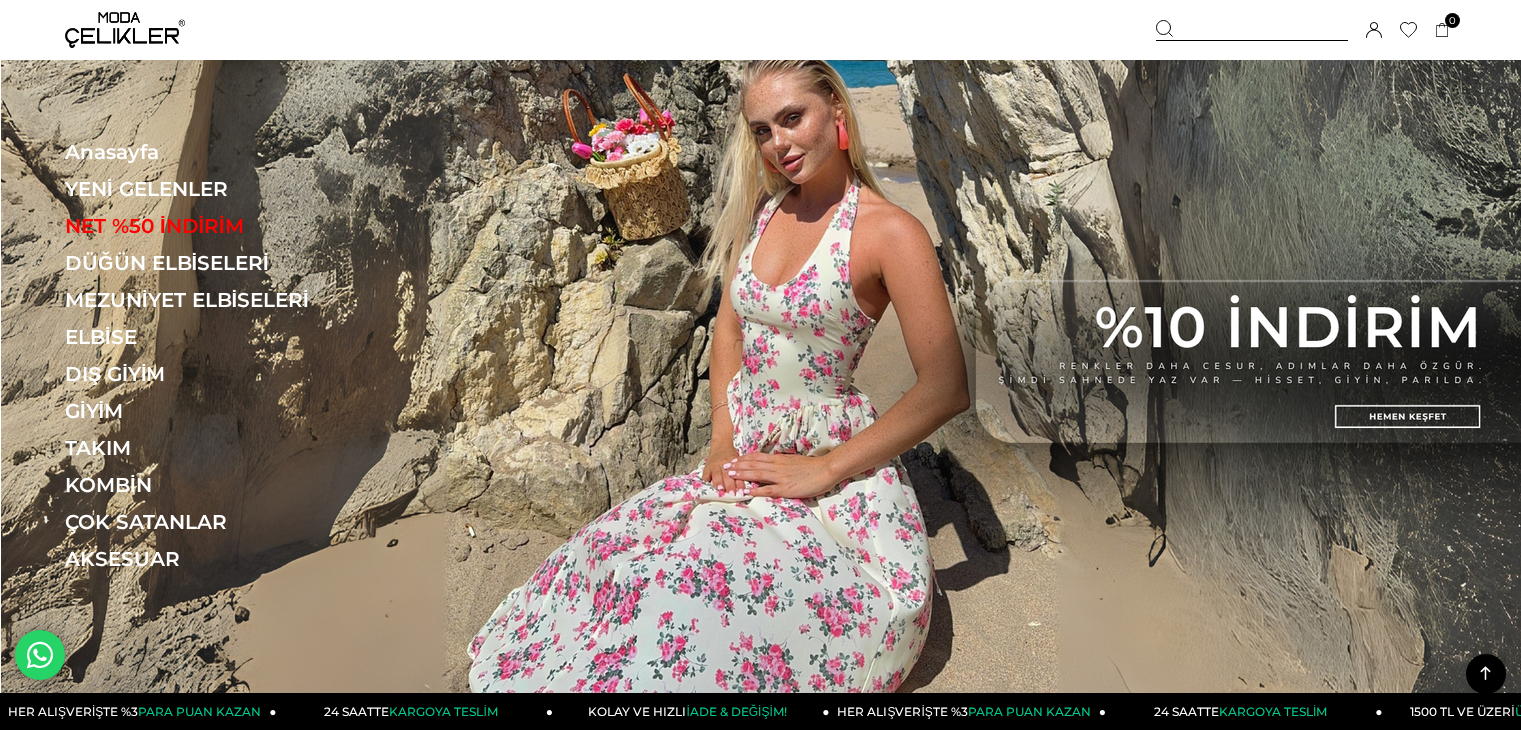 scroll, scrollTop: 600, scrollLeft: 0, axis: vertical 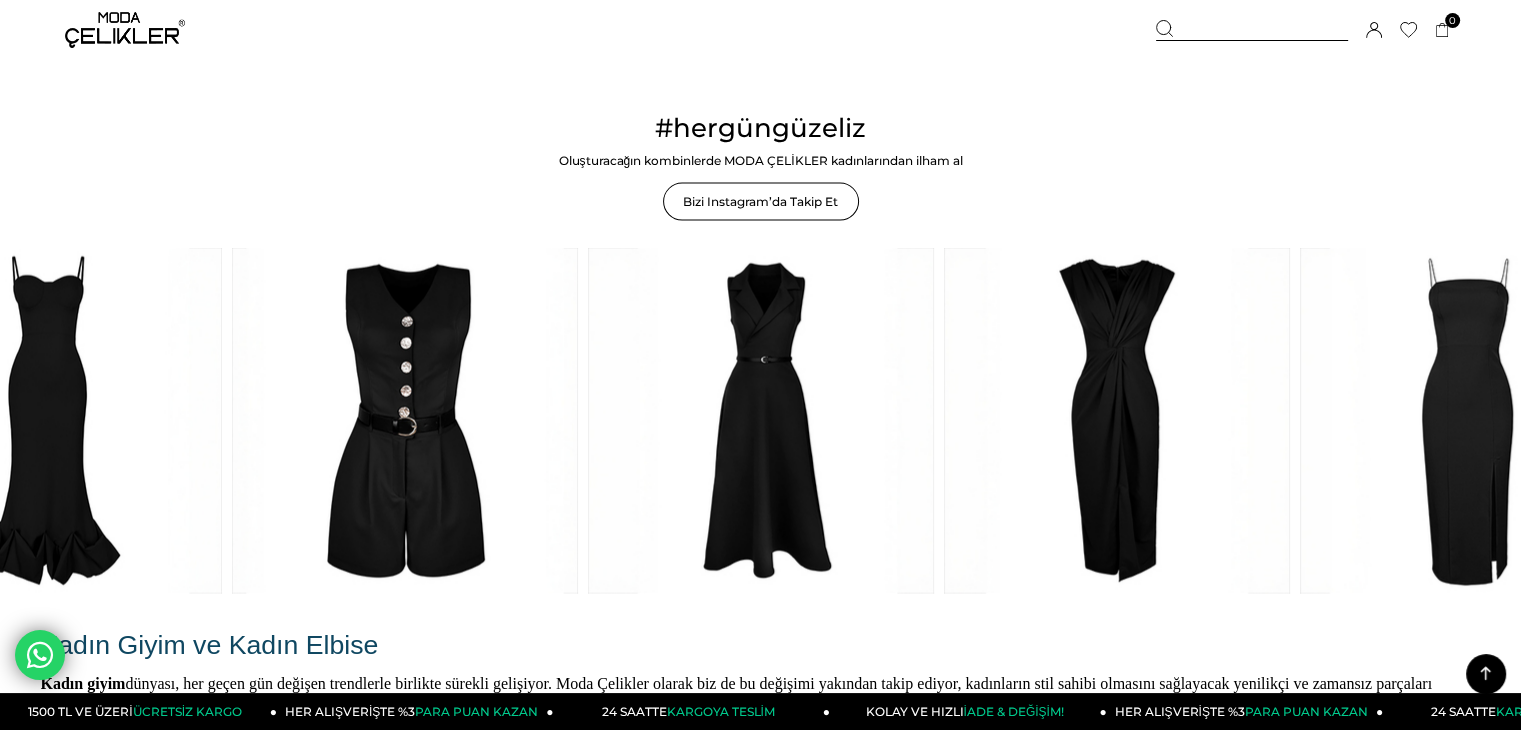 click at bounding box center [1473, 421] 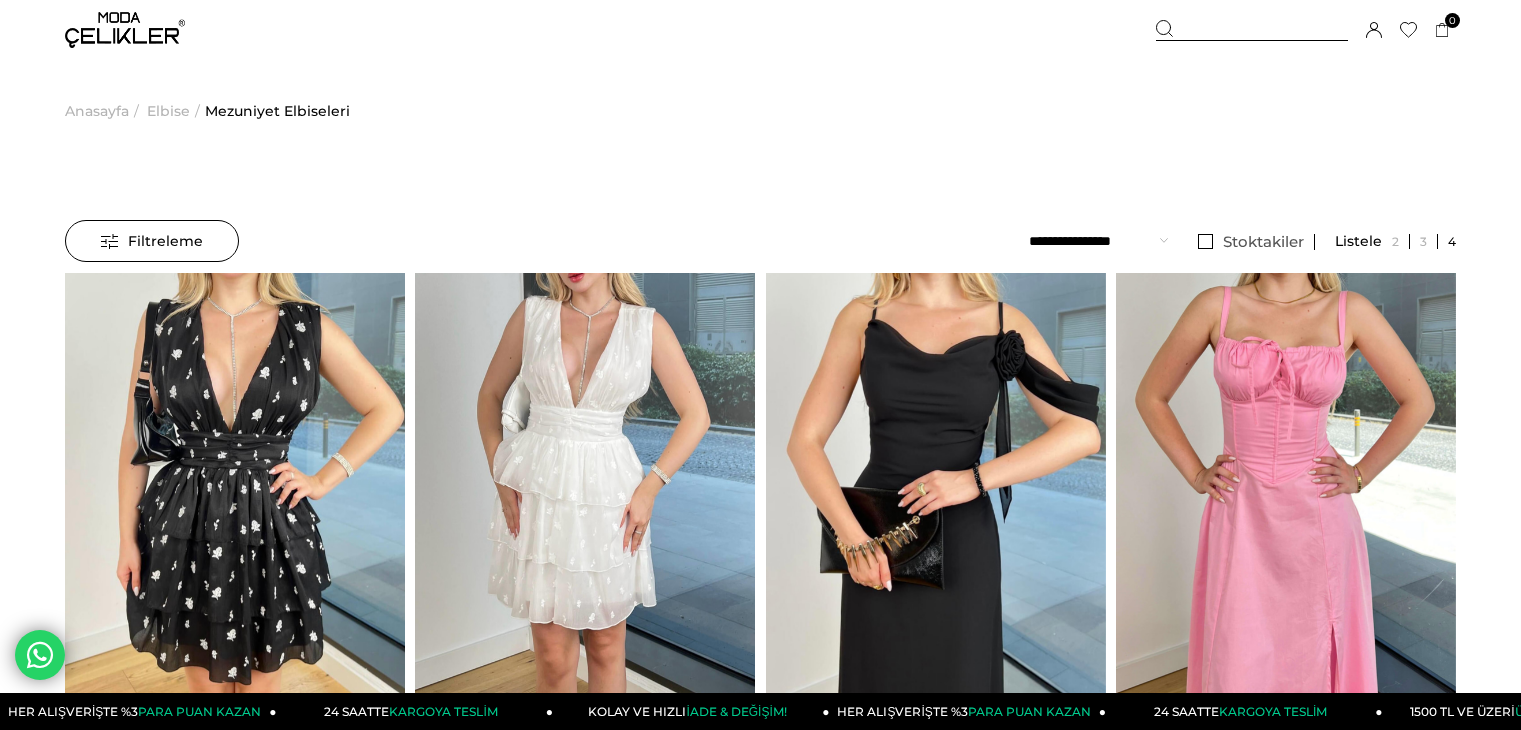 scroll, scrollTop: 0, scrollLeft: 0, axis: both 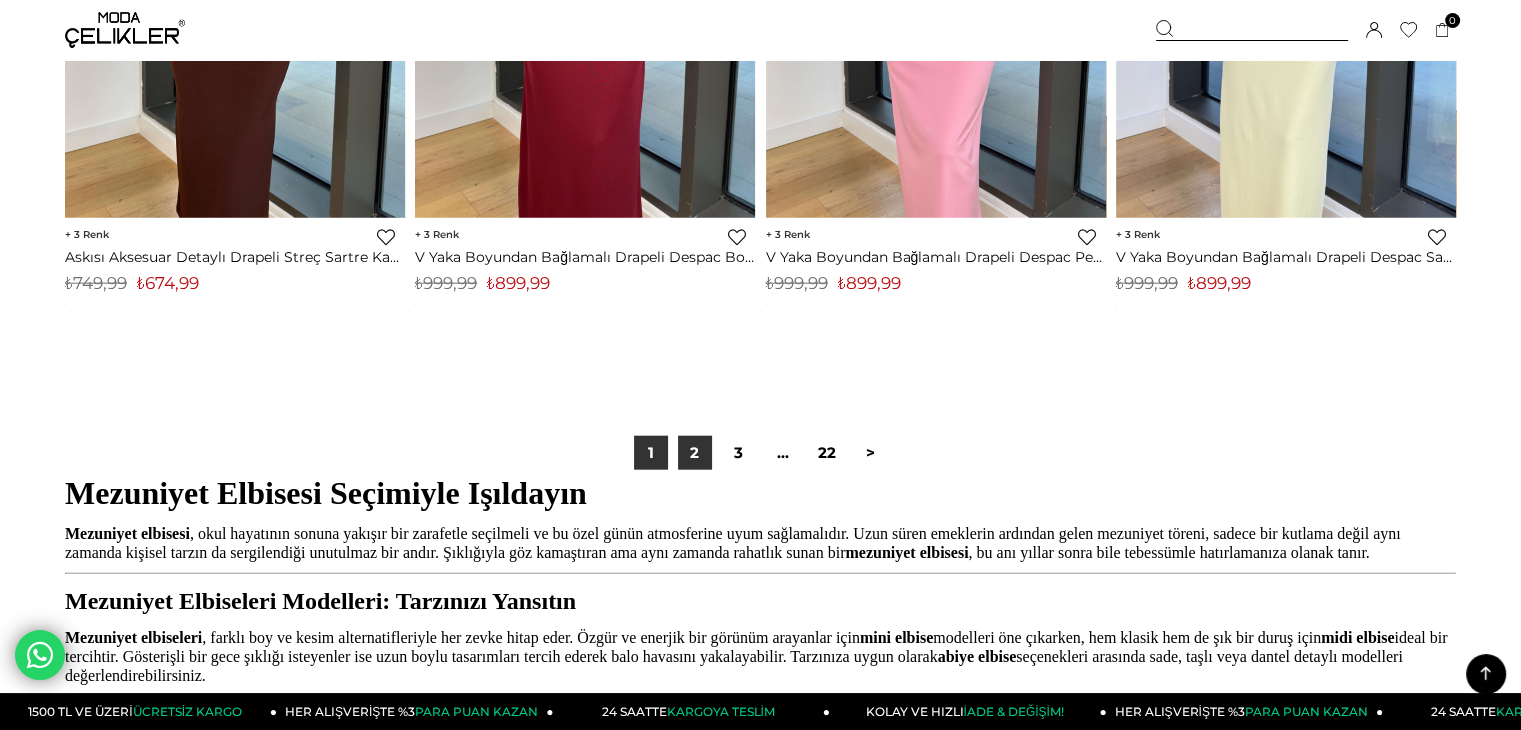 click on "2" at bounding box center (695, 453) 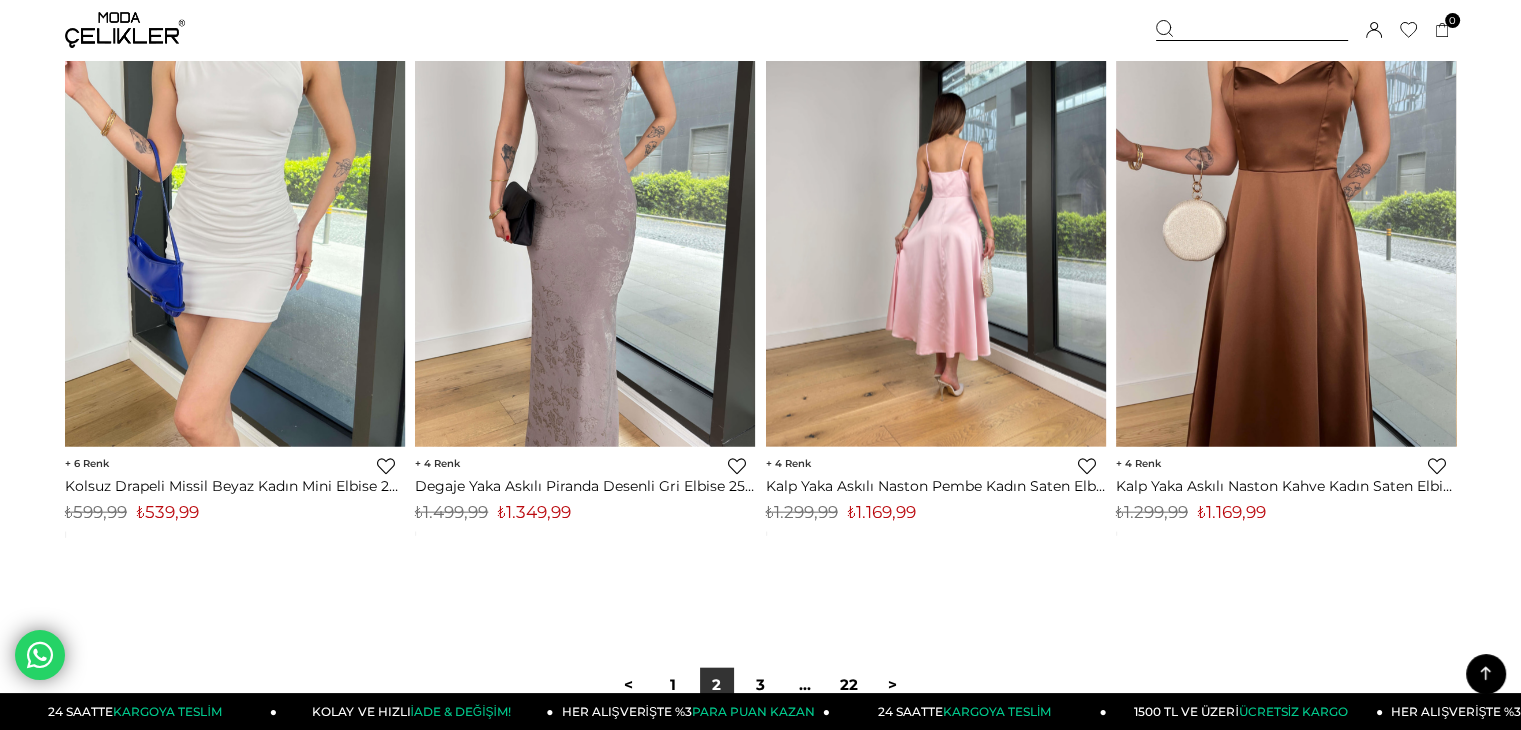 scroll, scrollTop: 12000, scrollLeft: 0, axis: vertical 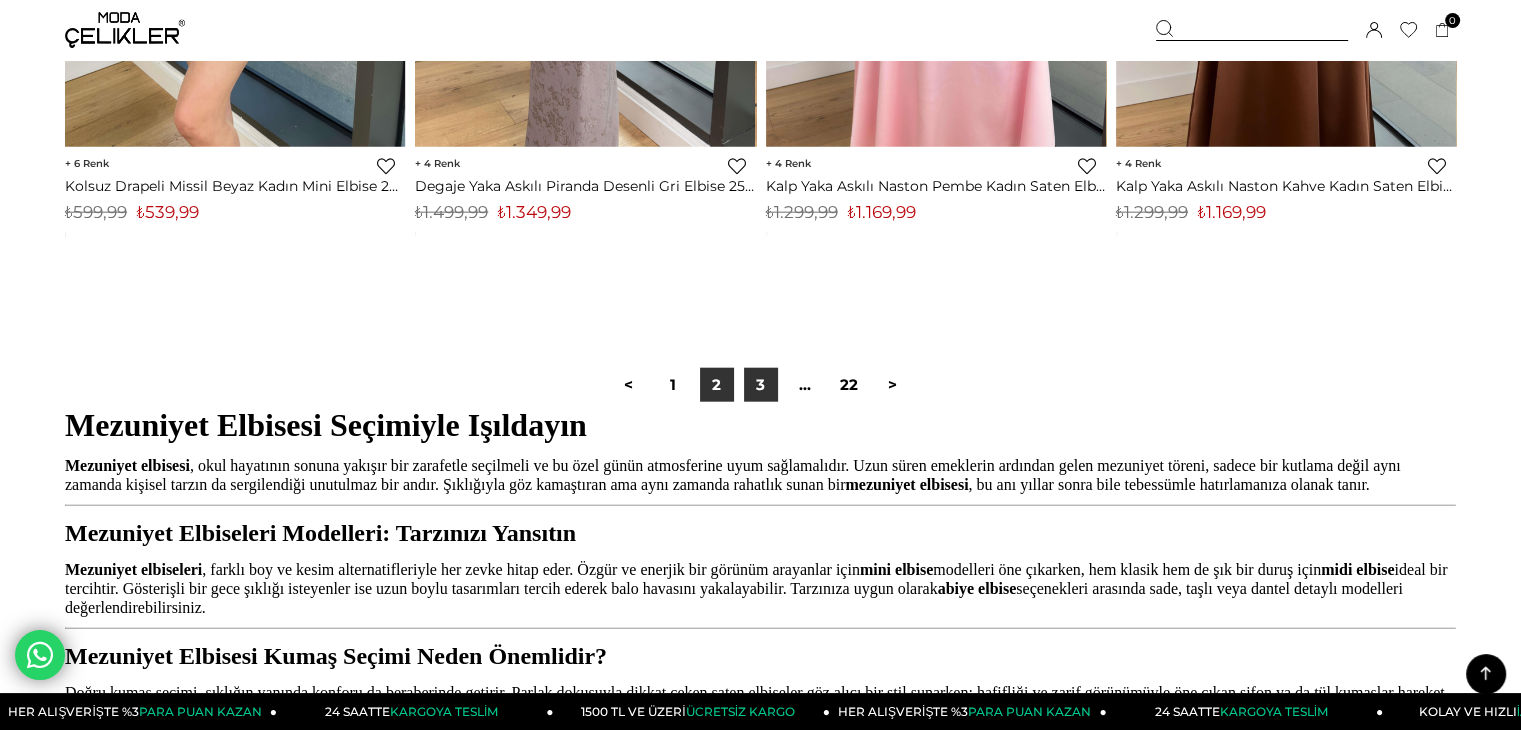 click on "3" at bounding box center (761, 385) 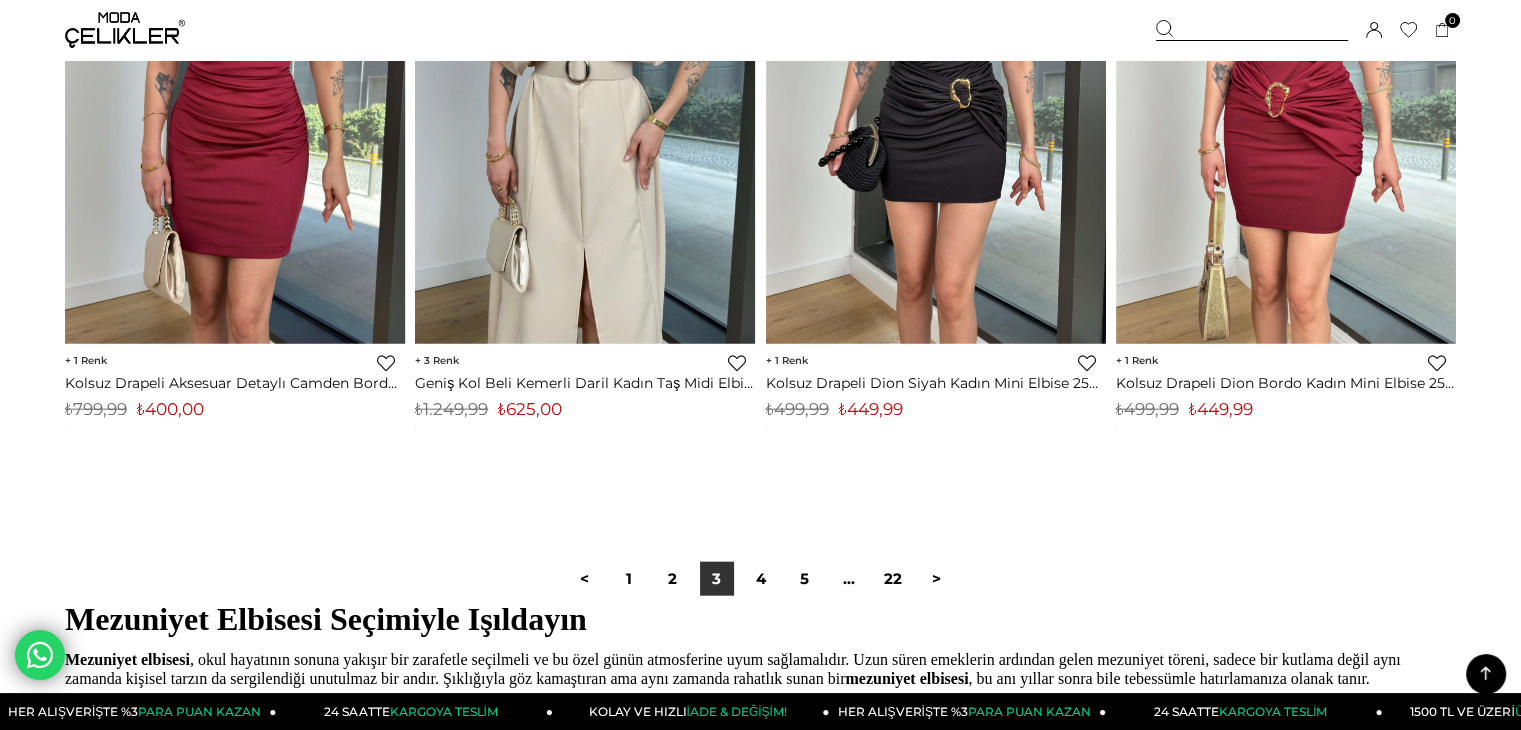 scroll, scrollTop: 12300, scrollLeft: 0, axis: vertical 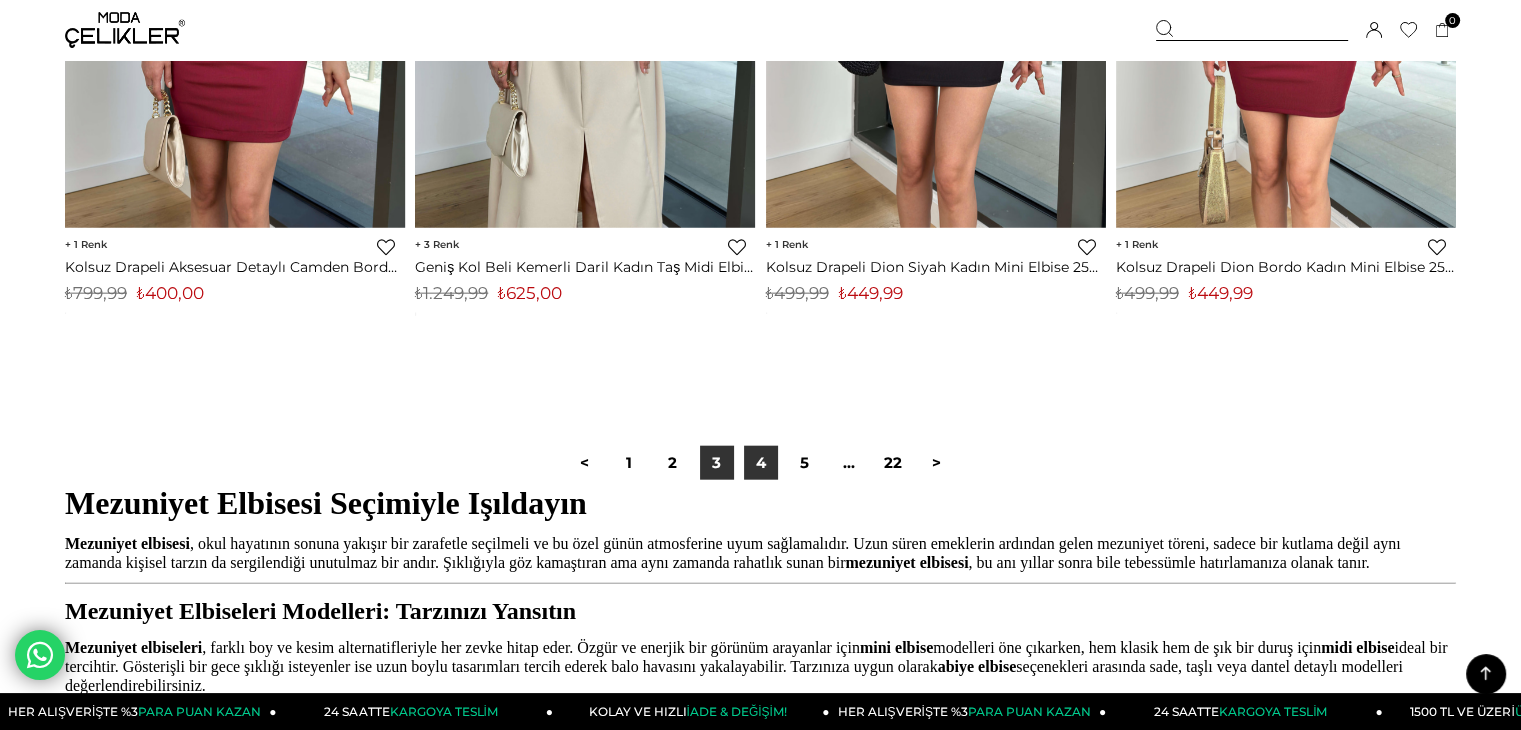 click on "4" at bounding box center [761, 463] 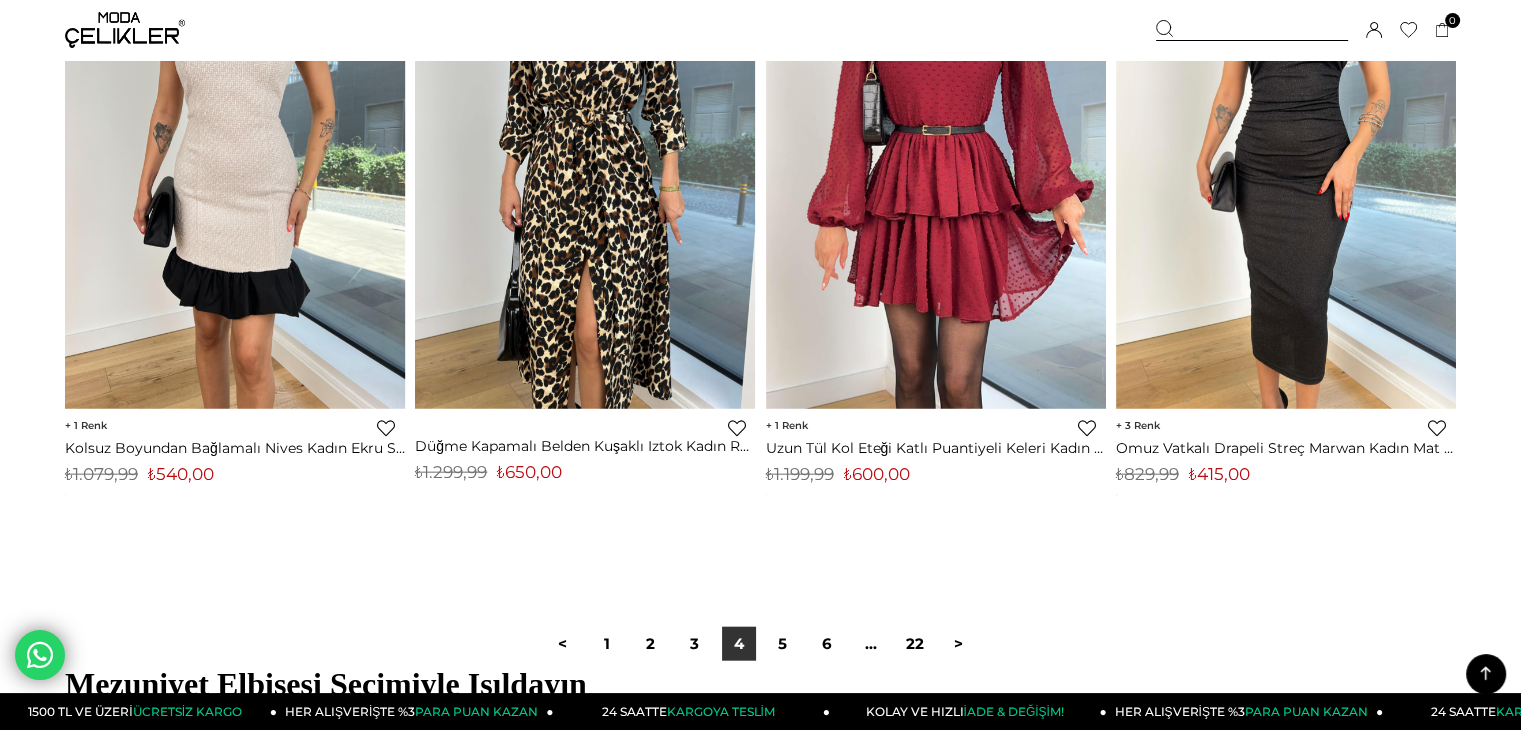 scroll, scrollTop: 12200, scrollLeft: 0, axis: vertical 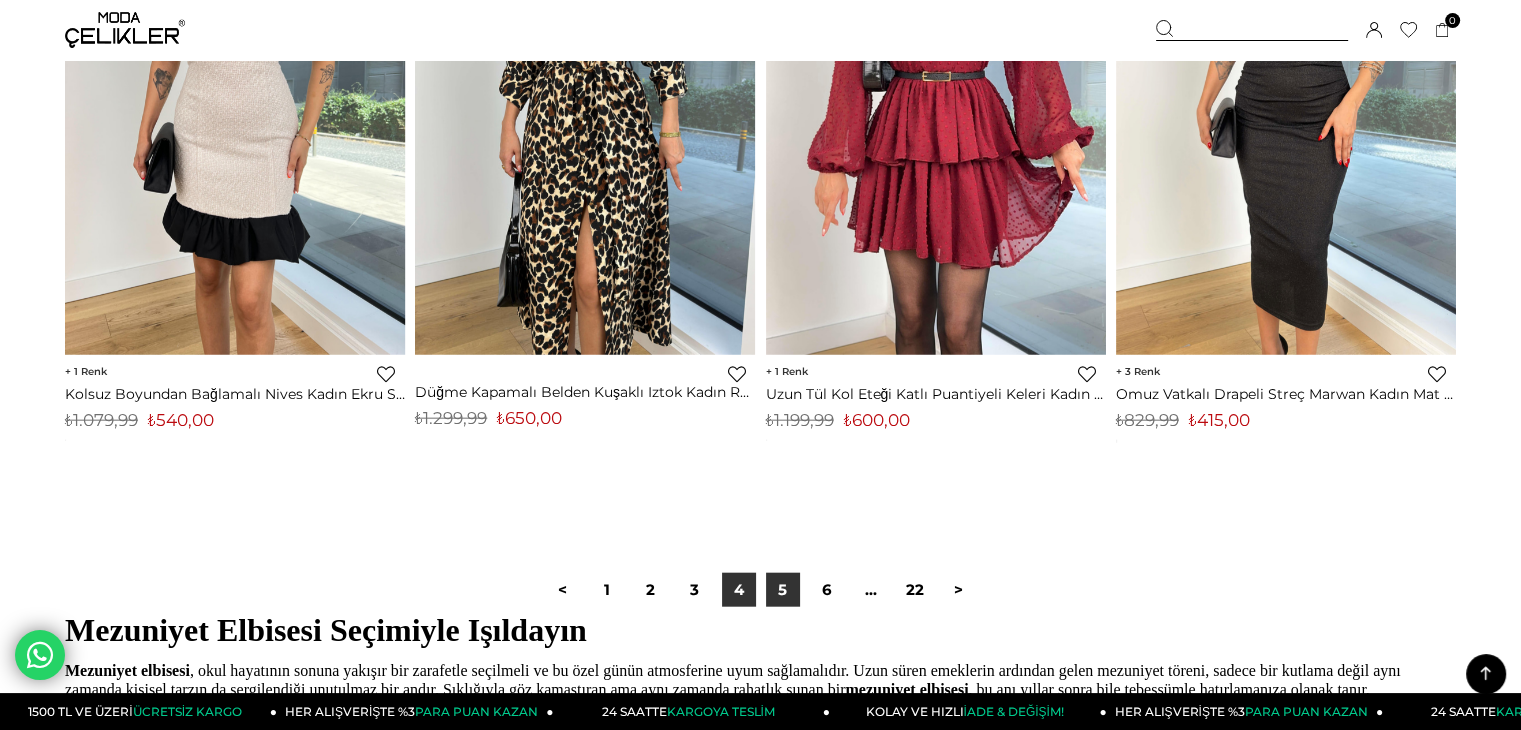 click on "5" at bounding box center [783, 590] 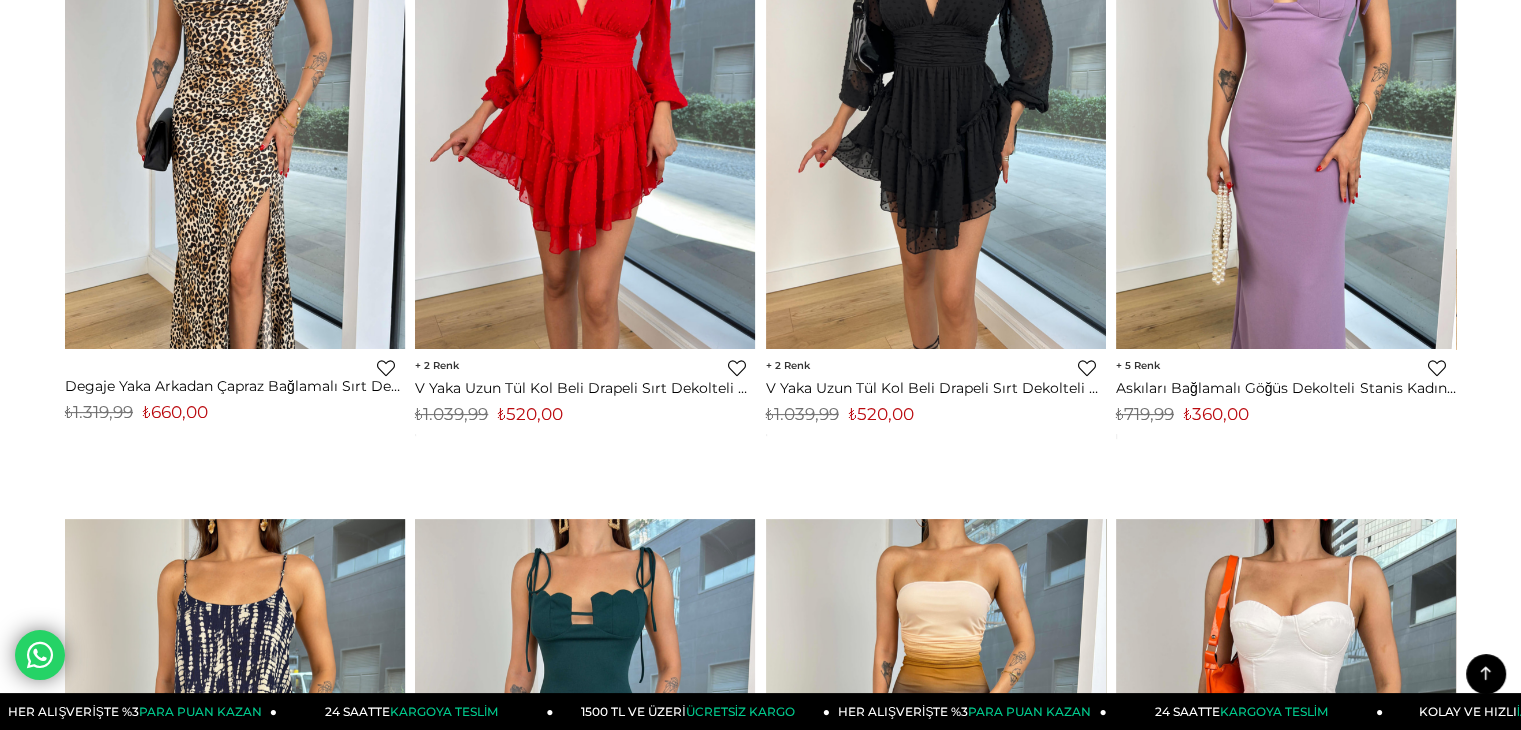 scroll, scrollTop: 200, scrollLeft: 0, axis: vertical 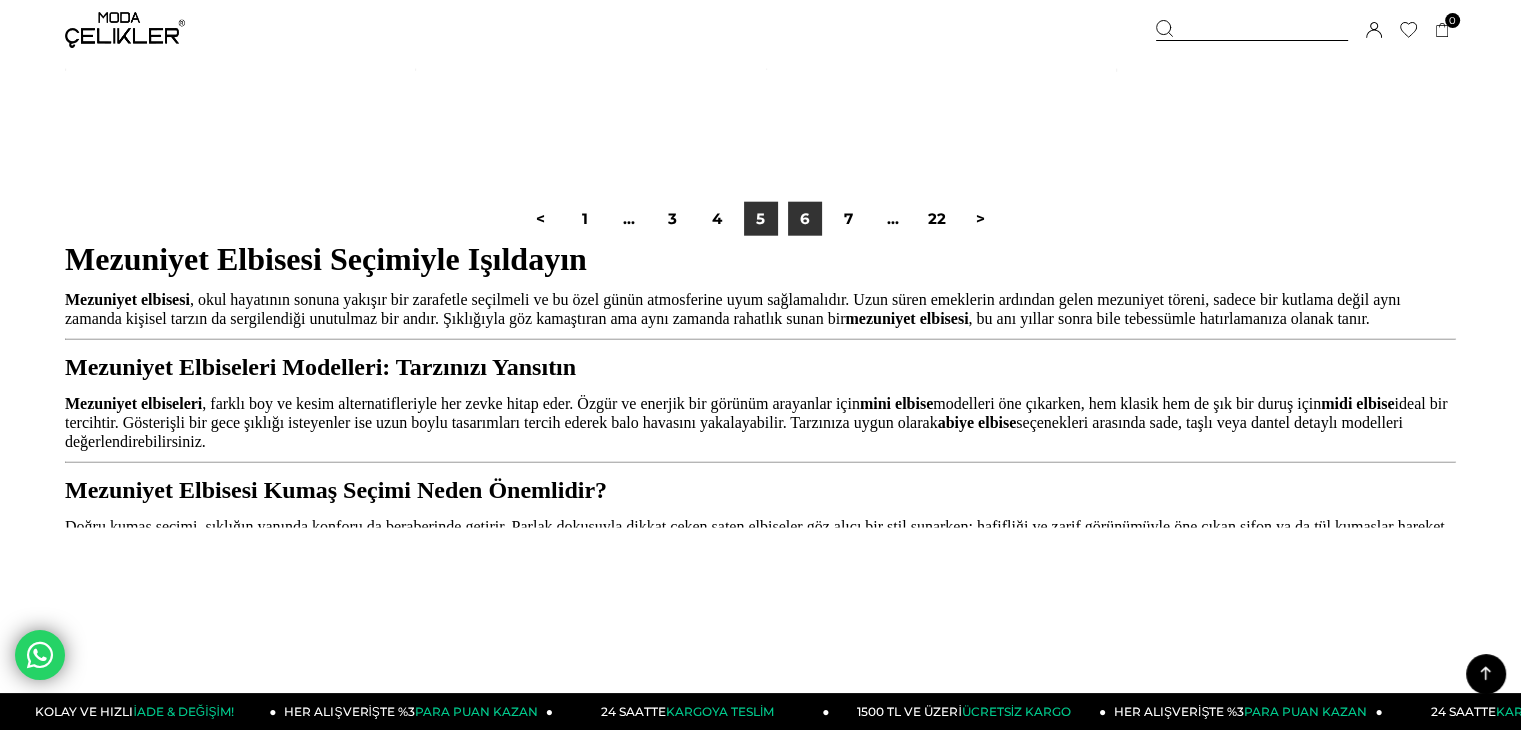 click on "6" at bounding box center (805, 219) 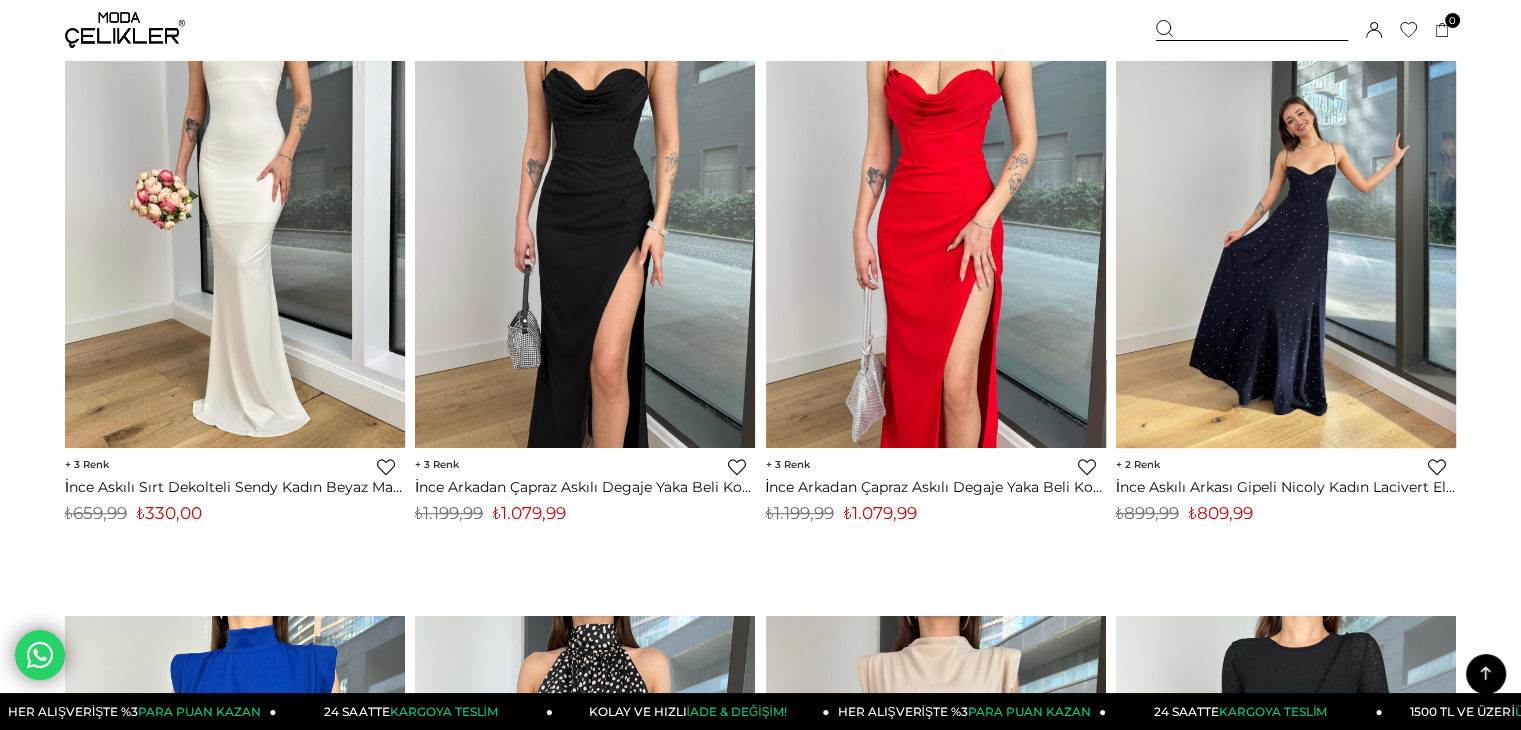 scroll, scrollTop: 900, scrollLeft: 0, axis: vertical 